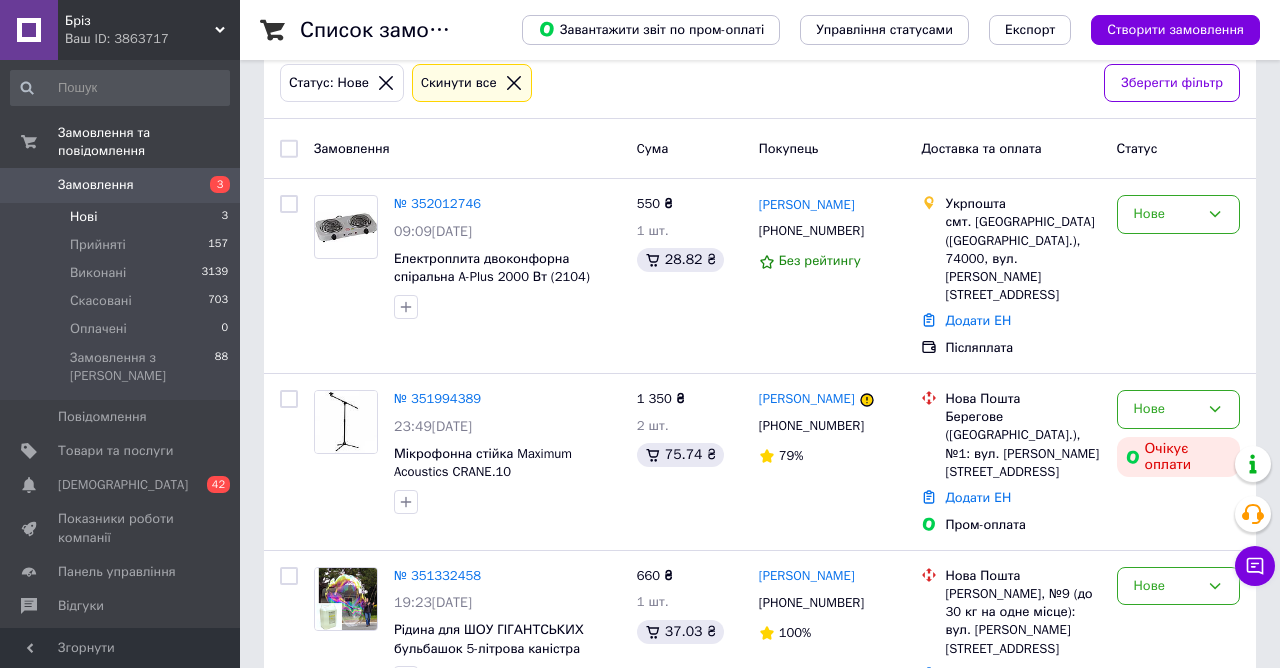 scroll, scrollTop: 108, scrollLeft: 0, axis: vertical 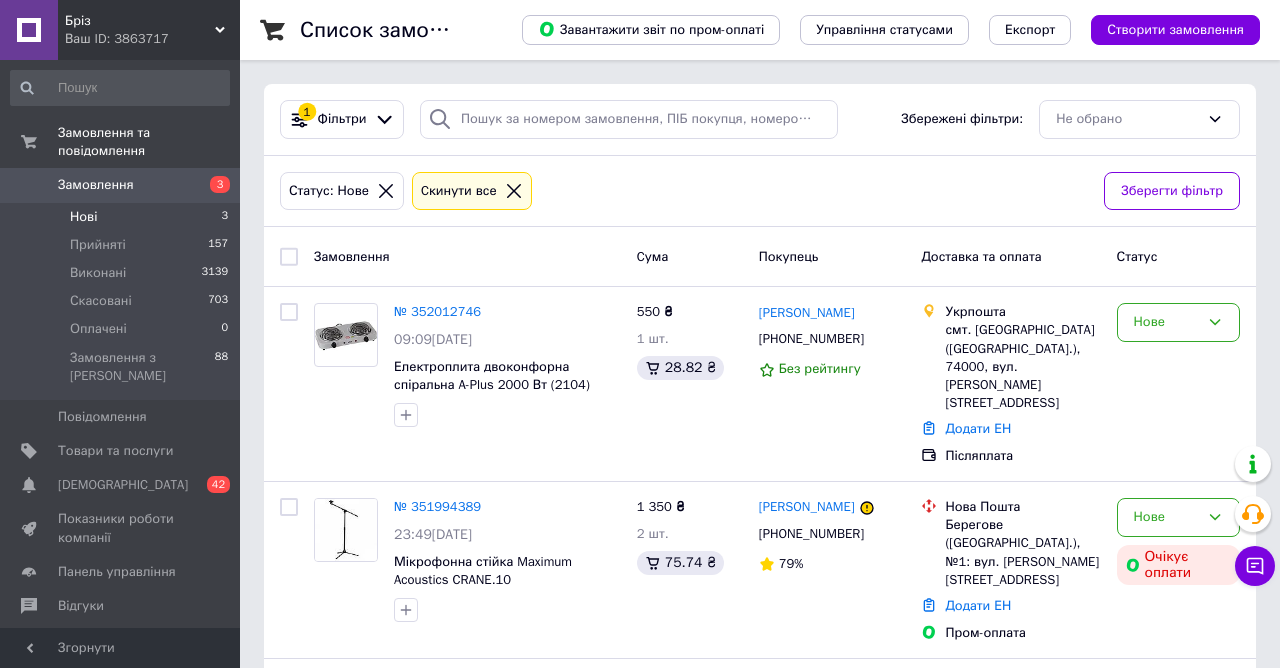 click 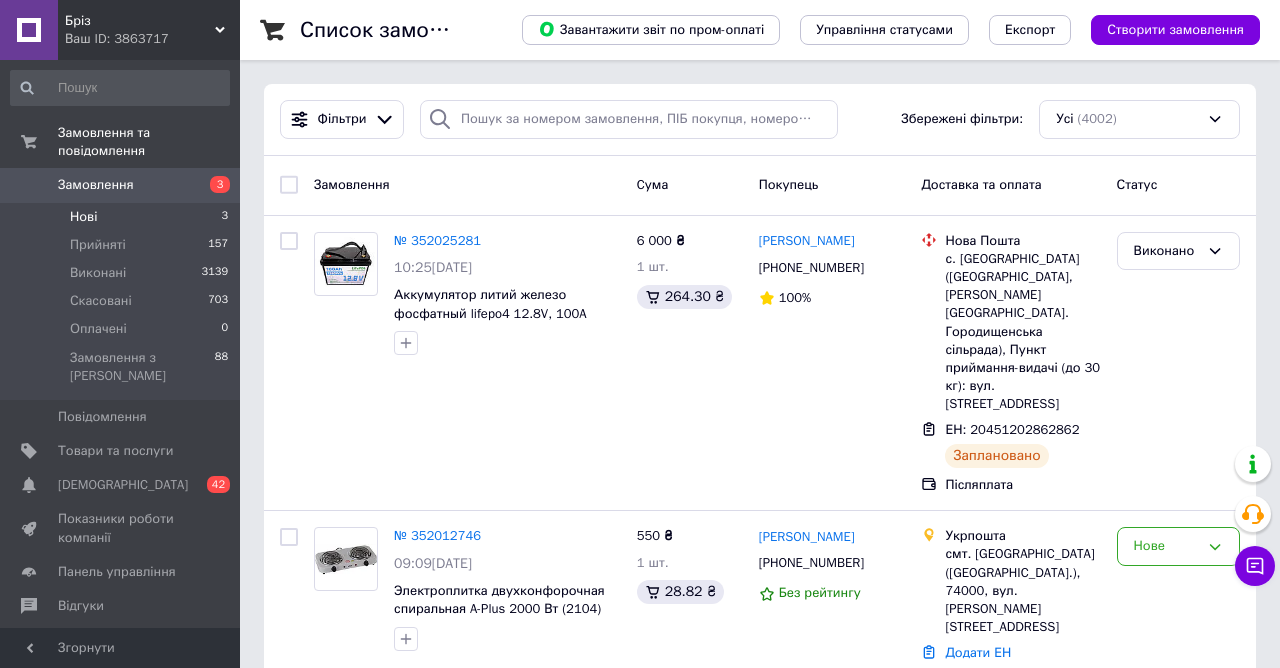 click on "Нові 3" at bounding box center (120, 217) 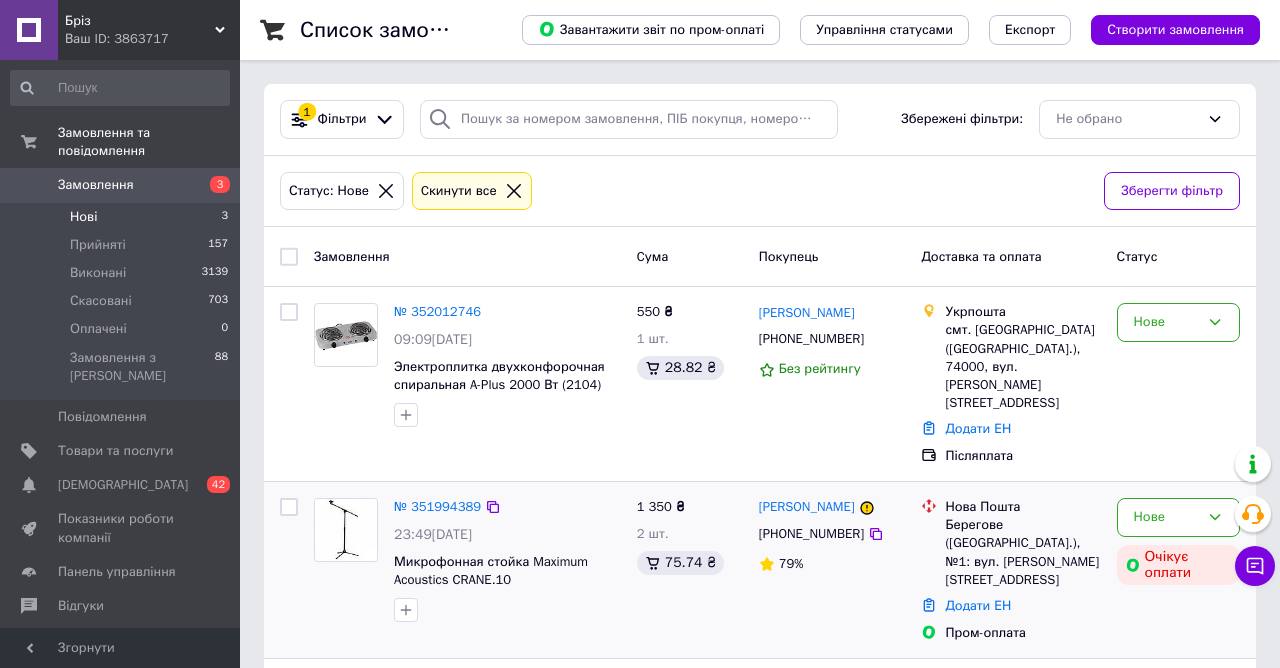 scroll, scrollTop: 118, scrollLeft: 0, axis: vertical 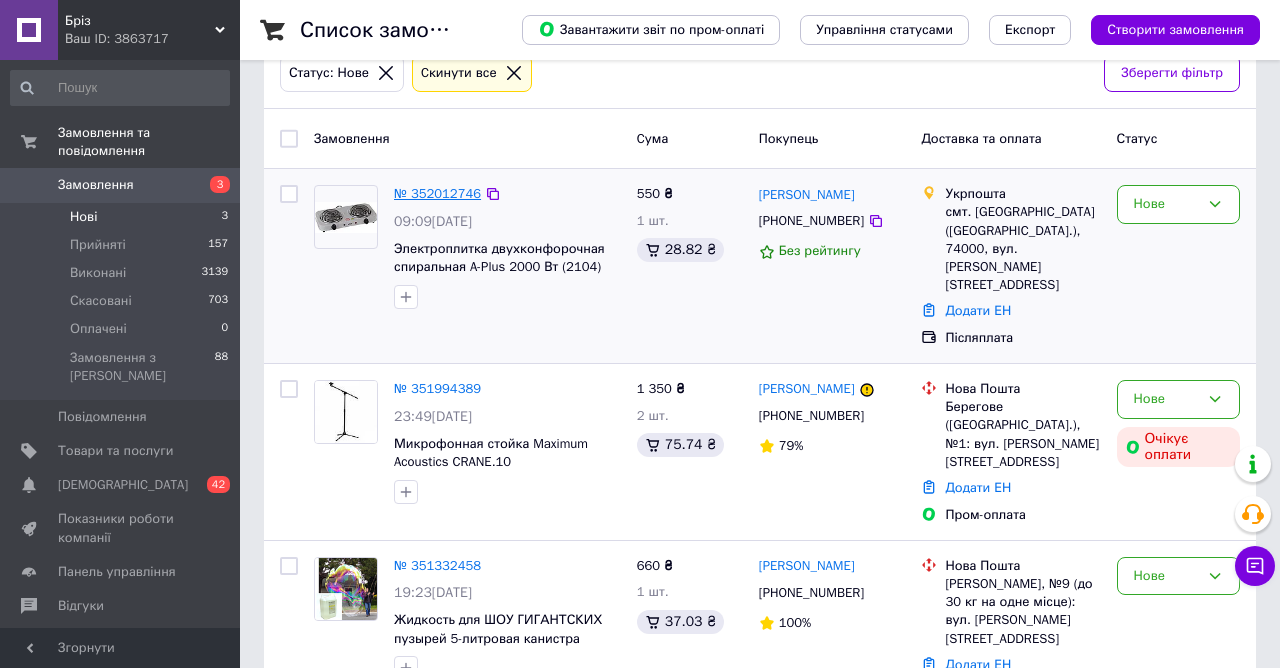 click on "№ 352012746" at bounding box center (437, 193) 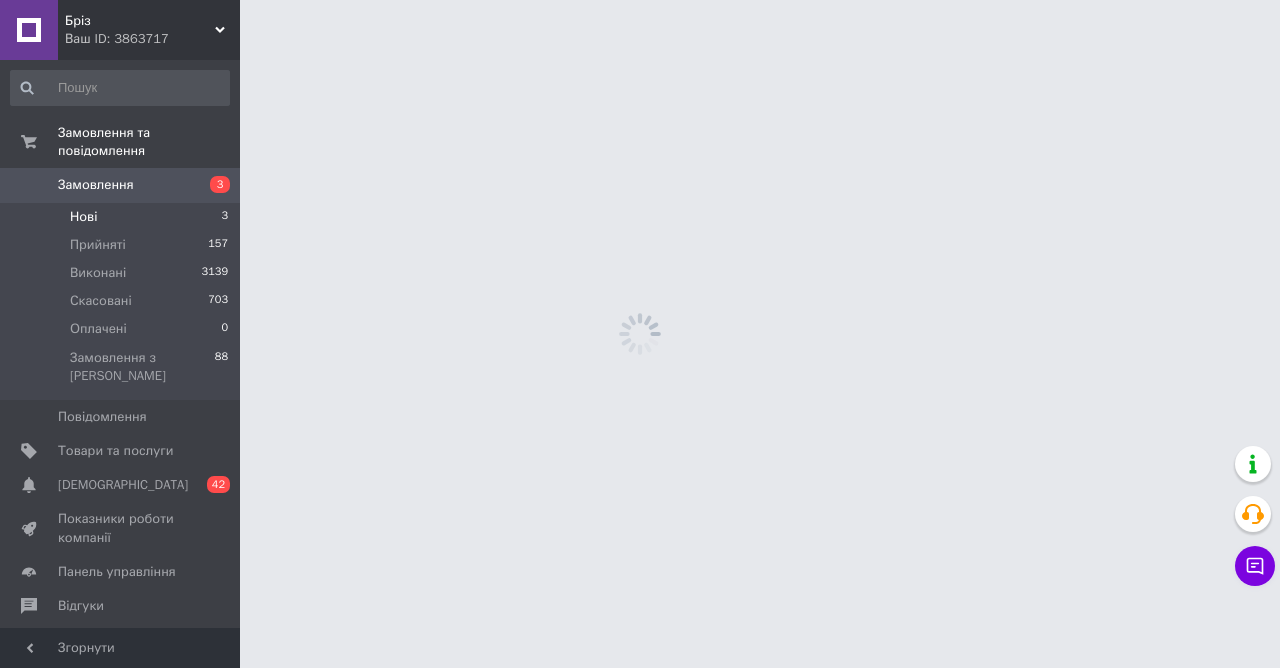 scroll, scrollTop: 0, scrollLeft: 0, axis: both 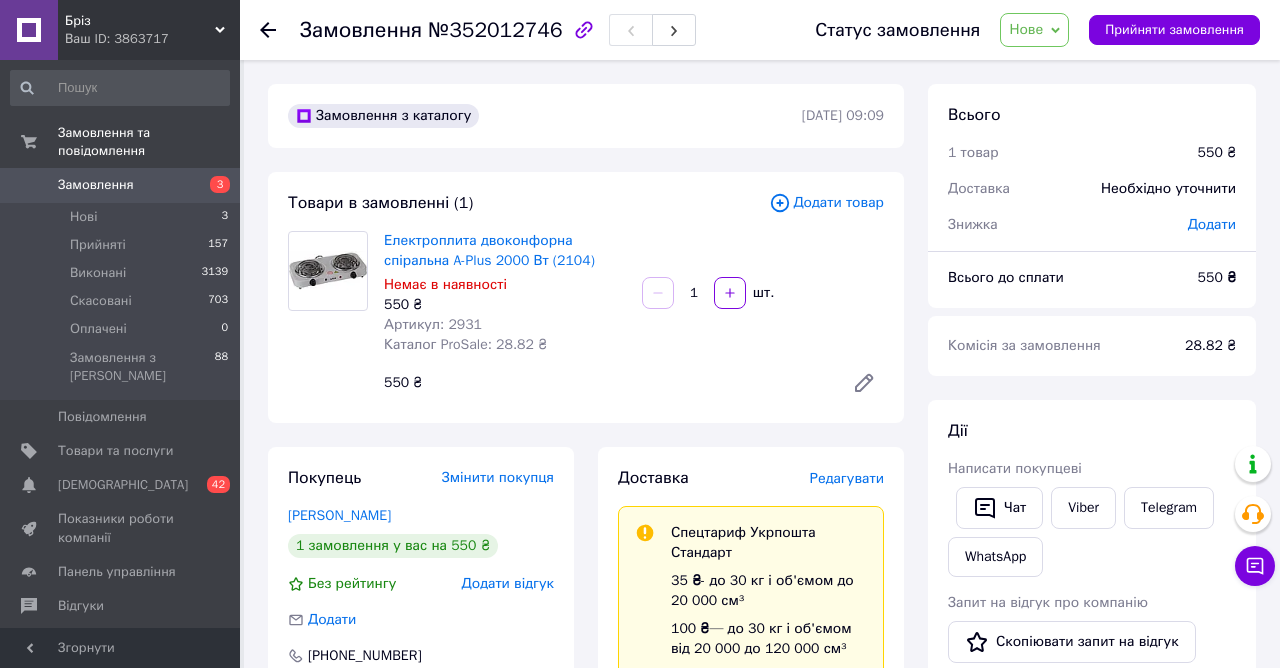 click on "Редагувати" at bounding box center (847, 478) 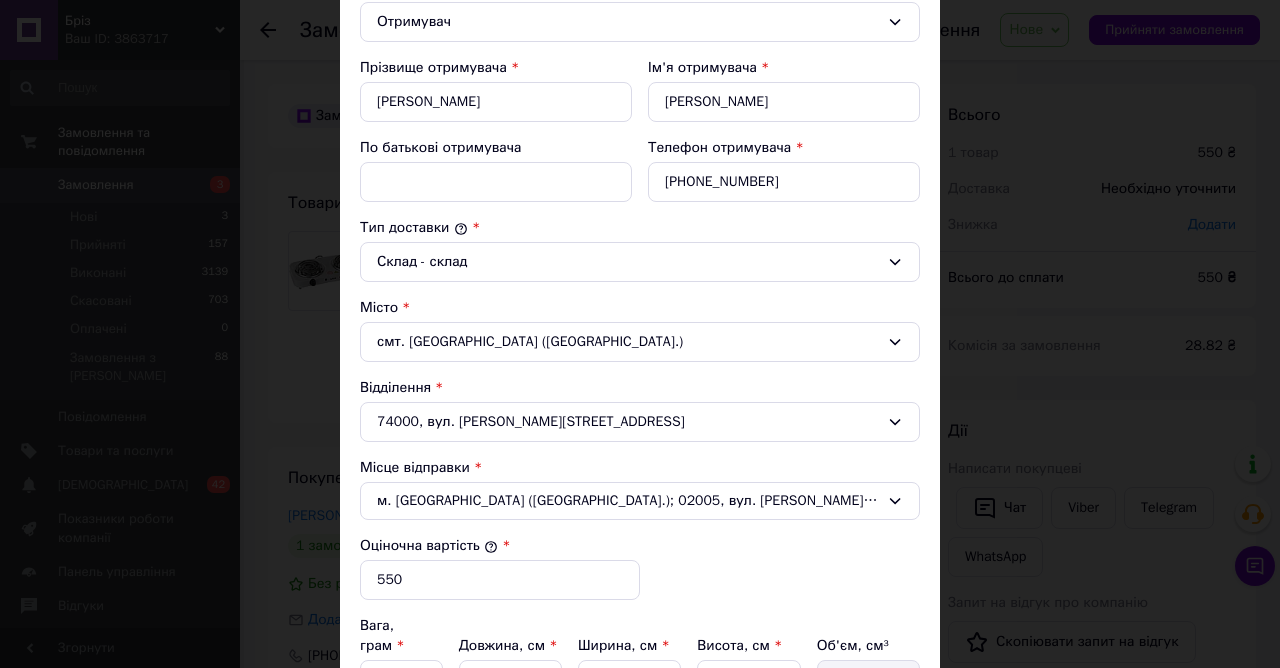 scroll, scrollTop: 444, scrollLeft: 0, axis: vertical 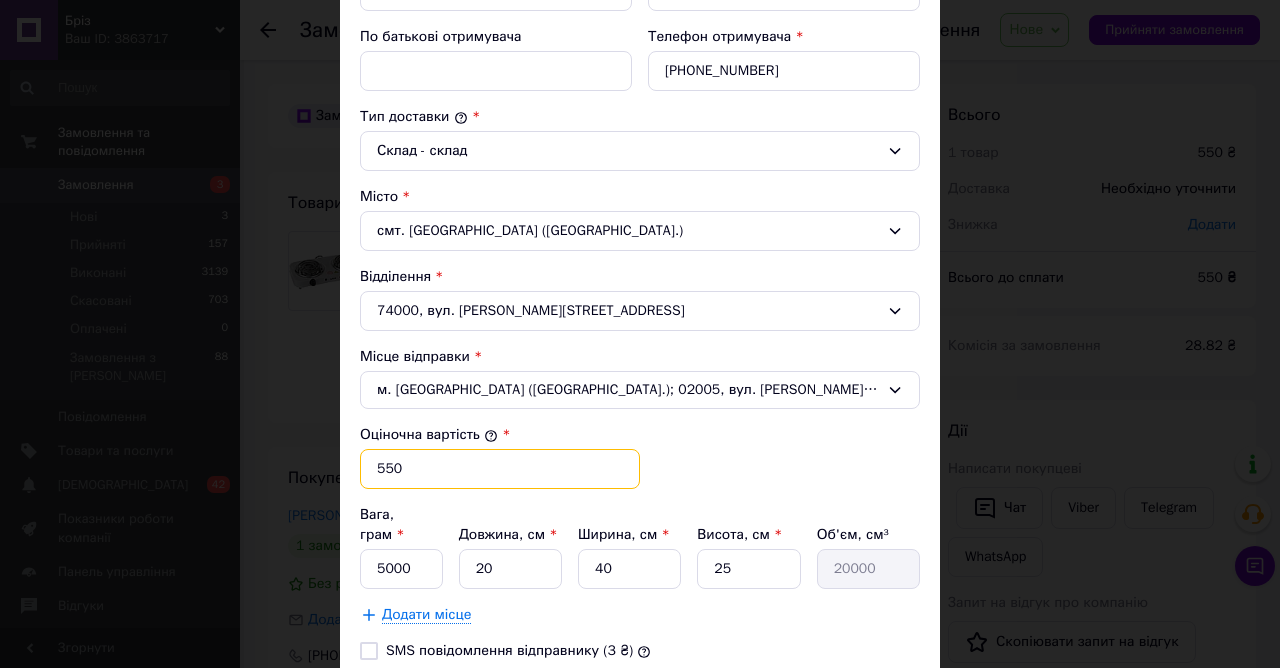 click on "550" at bounding box center [500, 469] 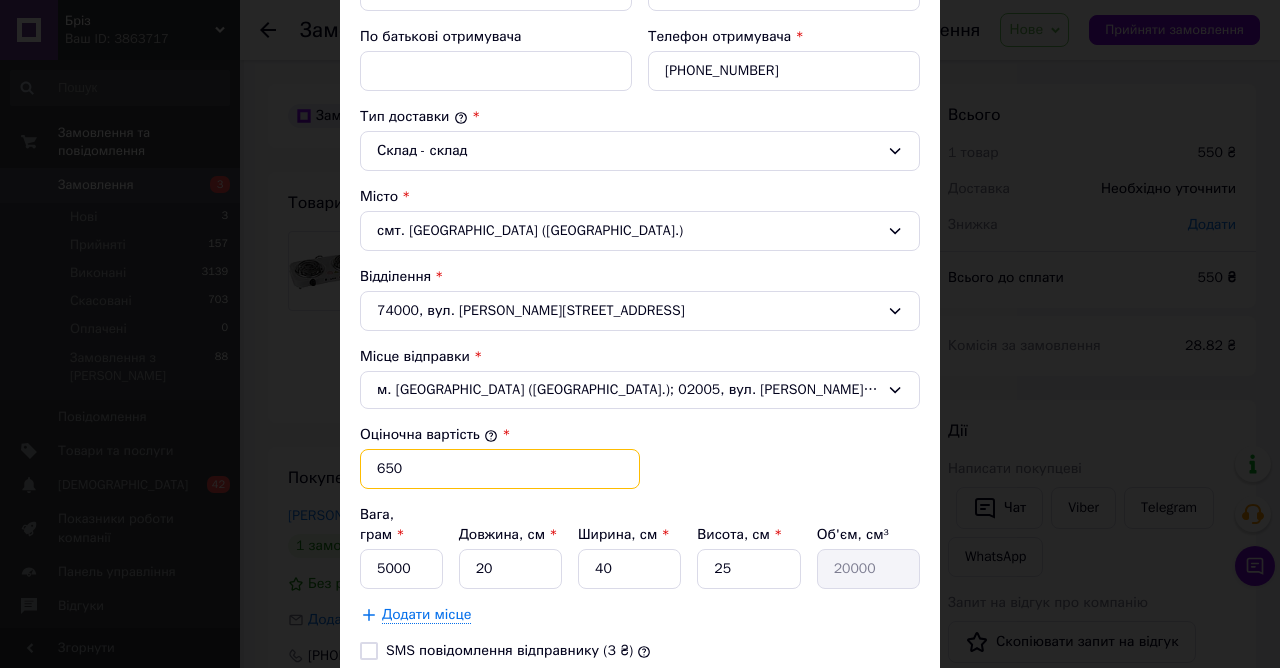 type on "650" 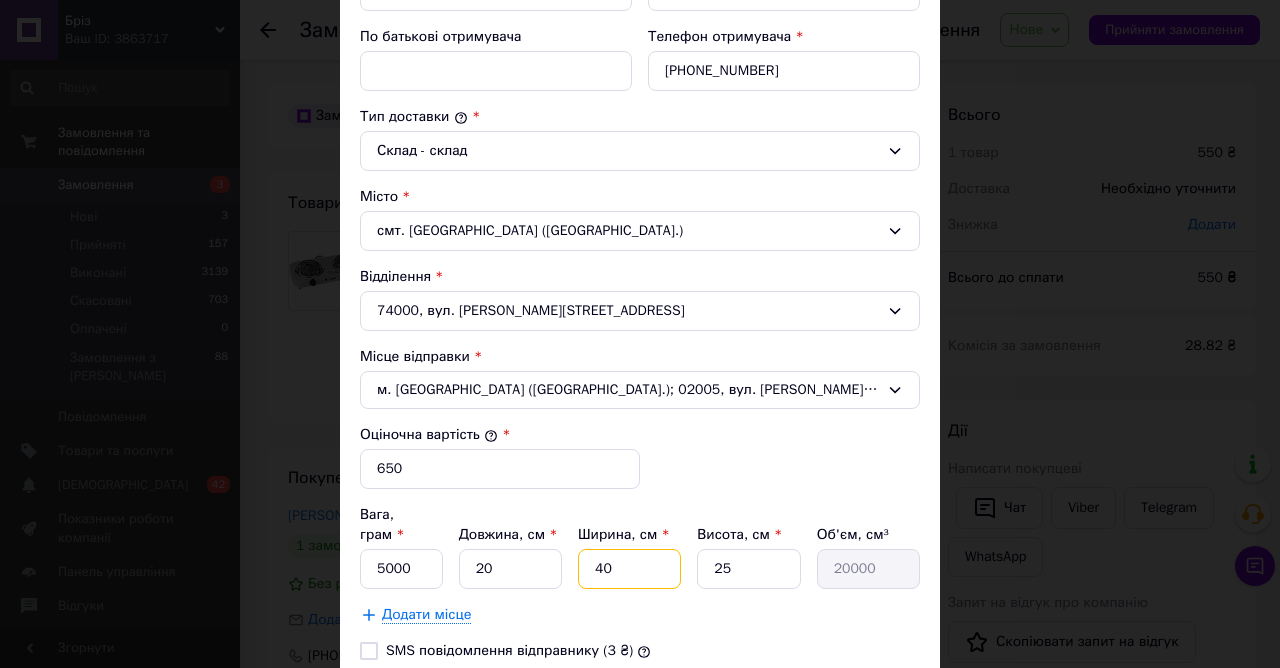 click on "40" at bounding box center (629, 569) 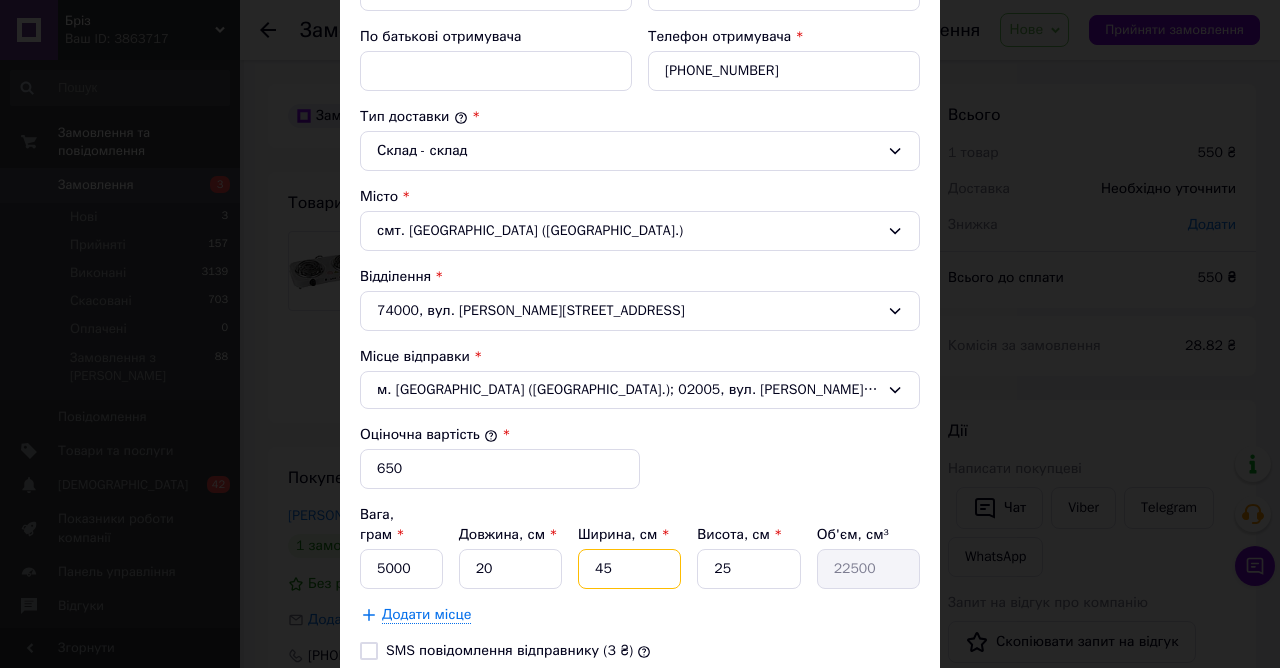 type on "45" 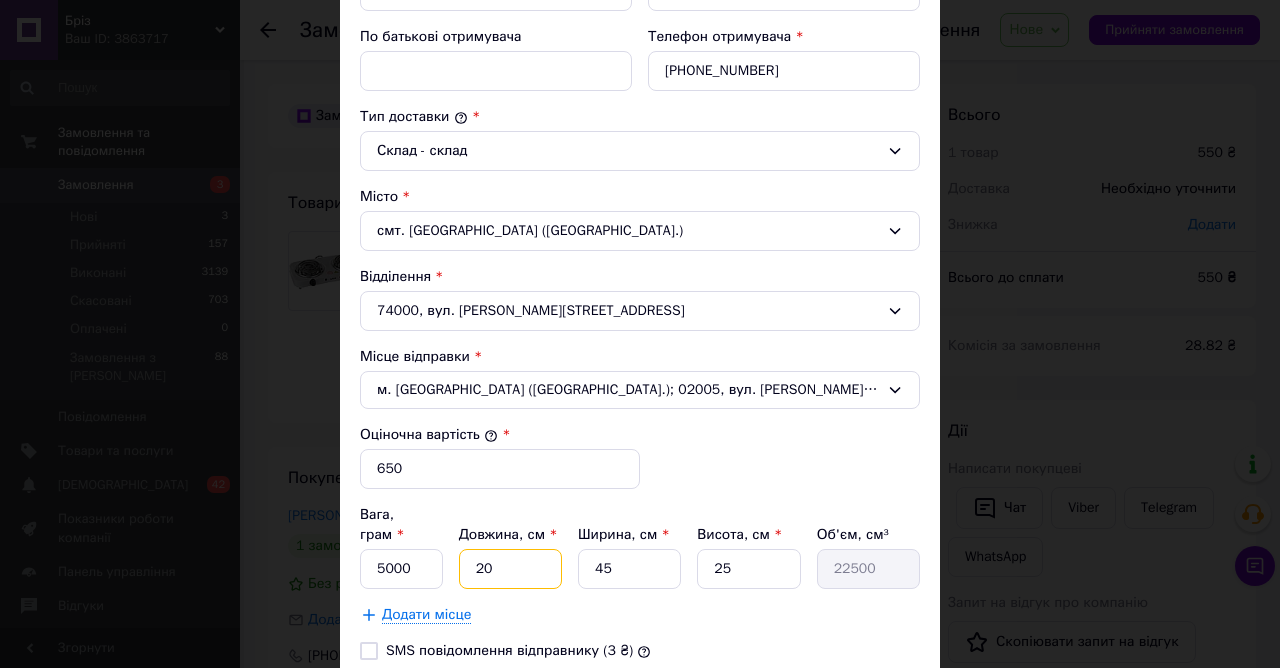 drag, startPoint x: 498, startPoint y: 551, endPoint x: 447, endPoint y: 557, distance: 51.351727 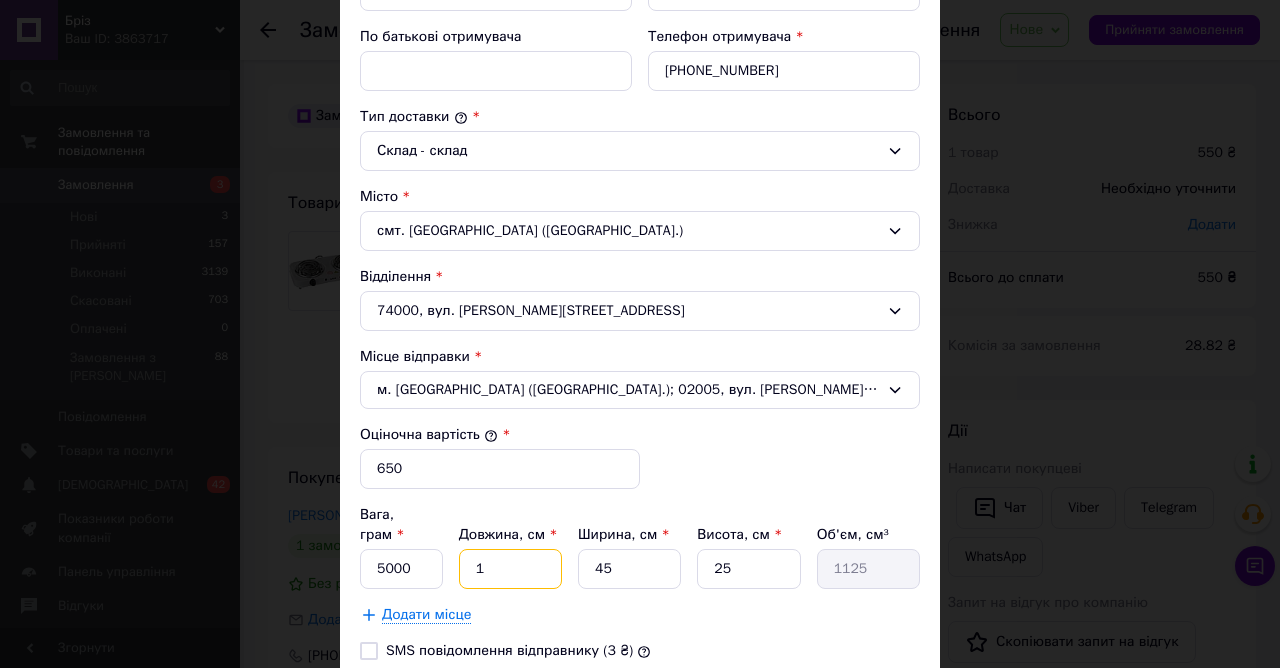 type on "14" 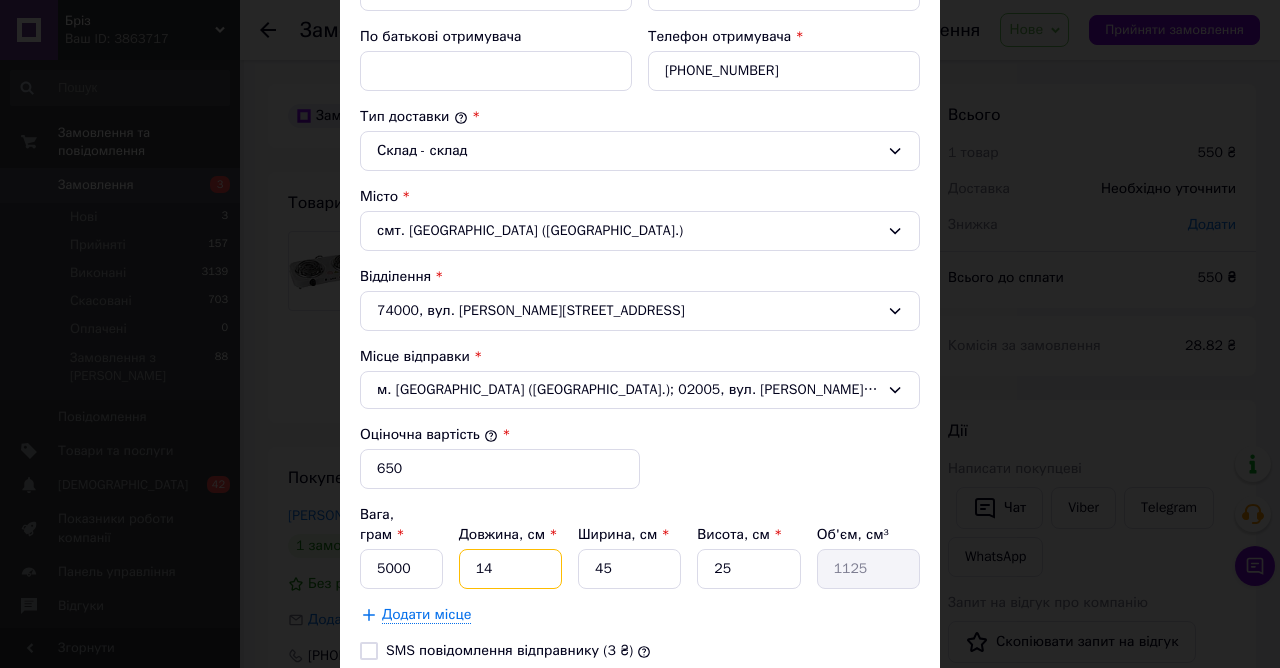 type on "15750" 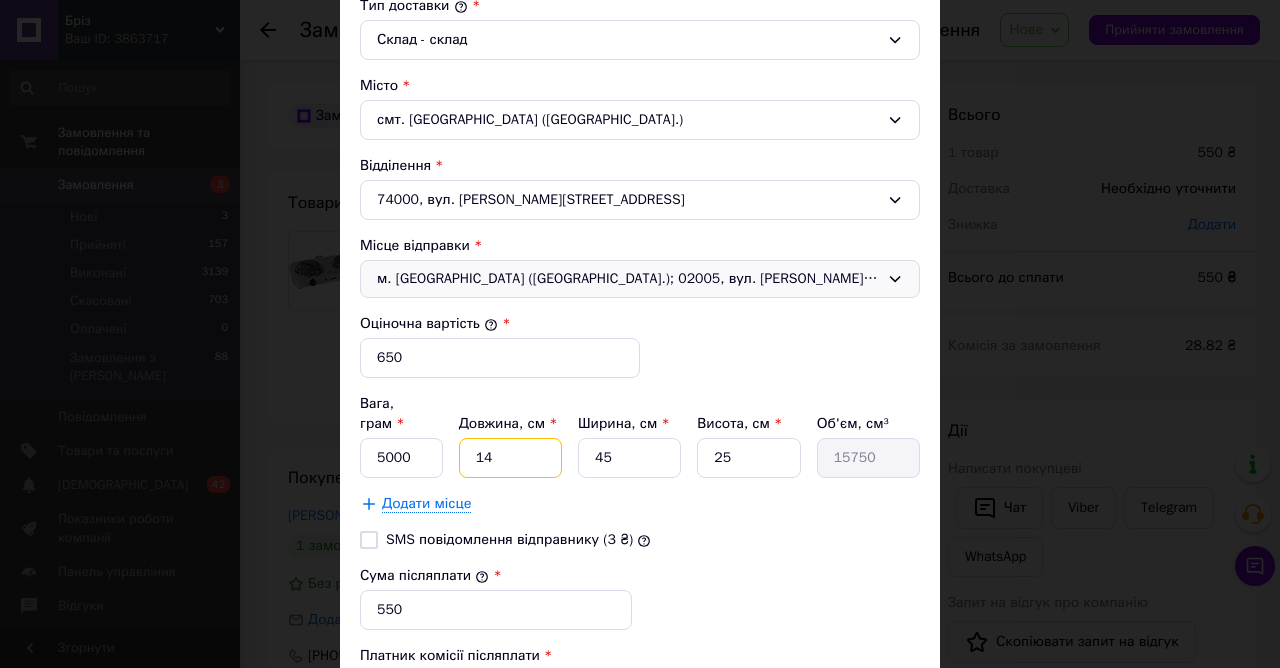 scroll, scrollTop: 666, scrollLeft: 0, axis: vertical 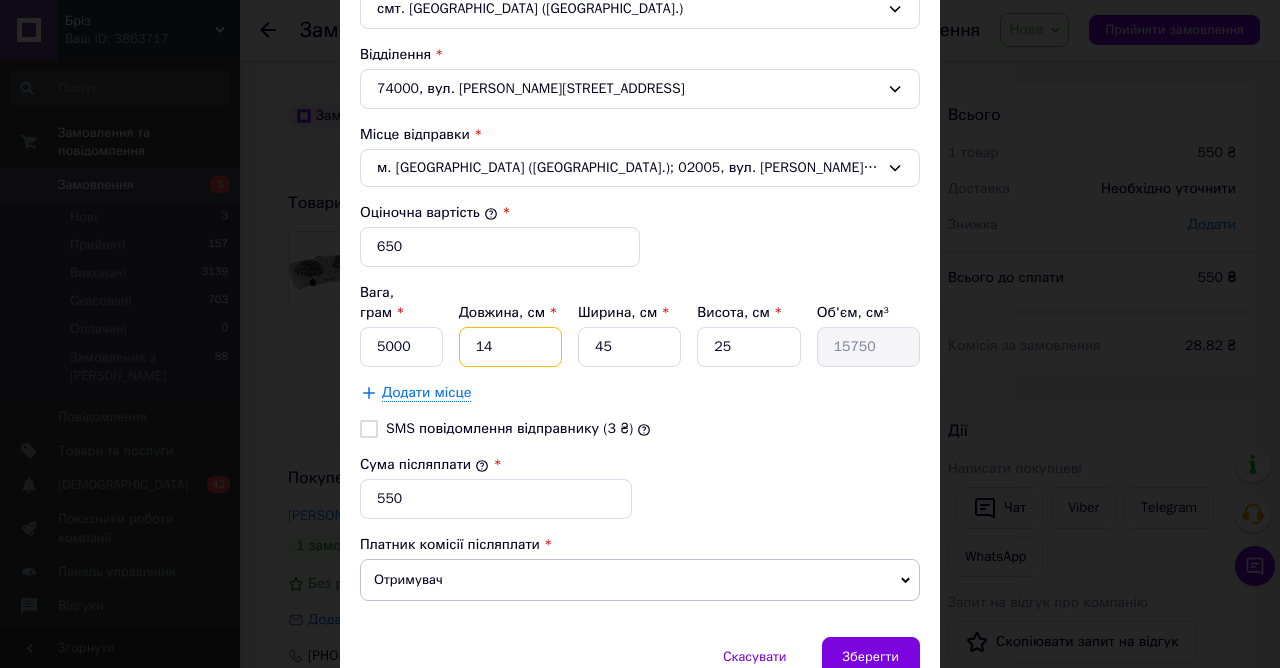 type on "14" 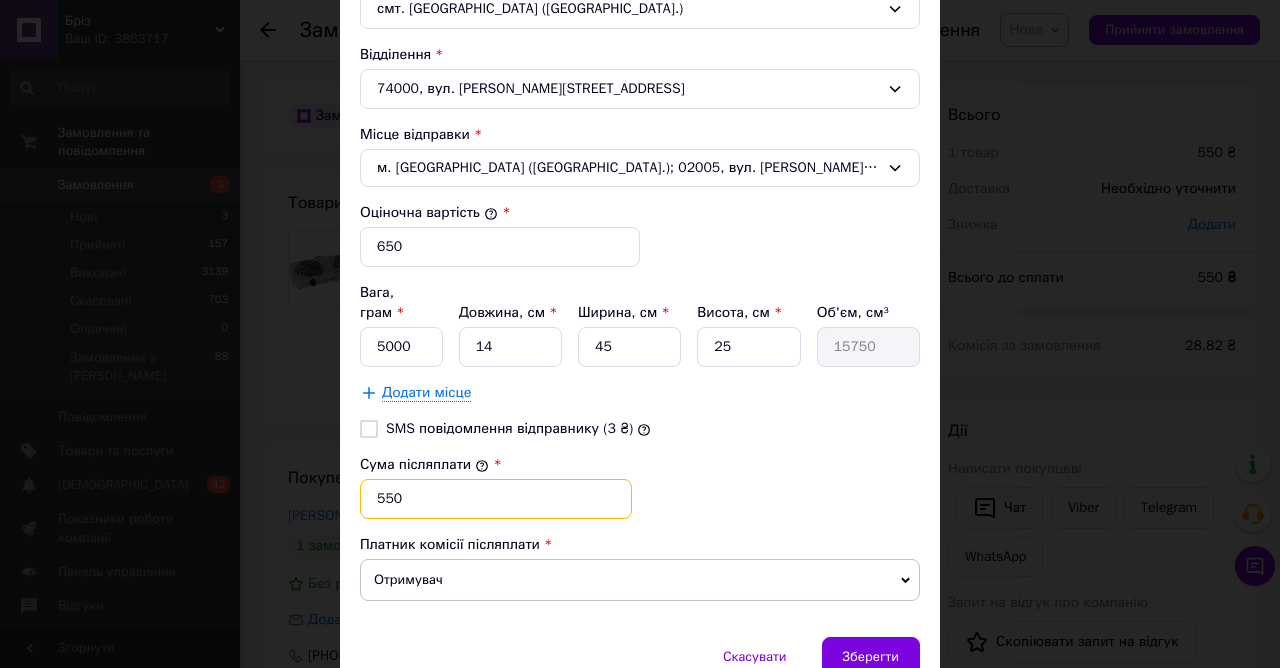 drag, startPoint x: 383, startPoint y: 479, endPoint x: 372, endPoint y: 476, distance: 11.401754 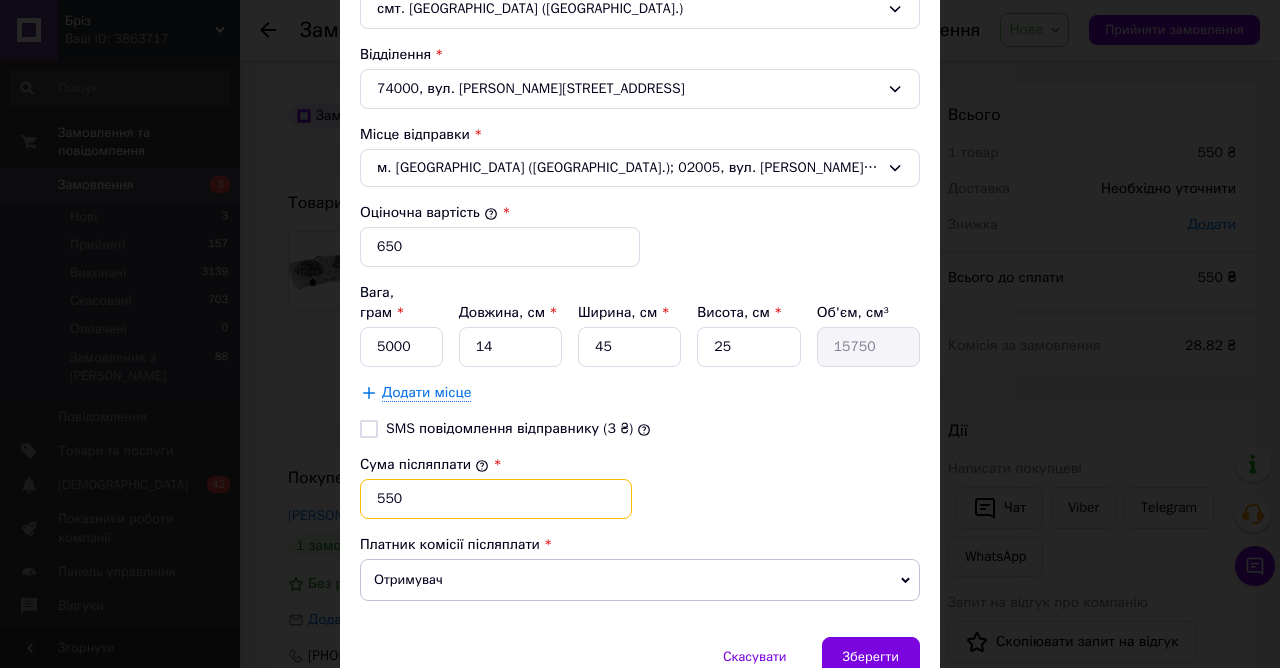 click on "550" at bounding box center (496, 499) 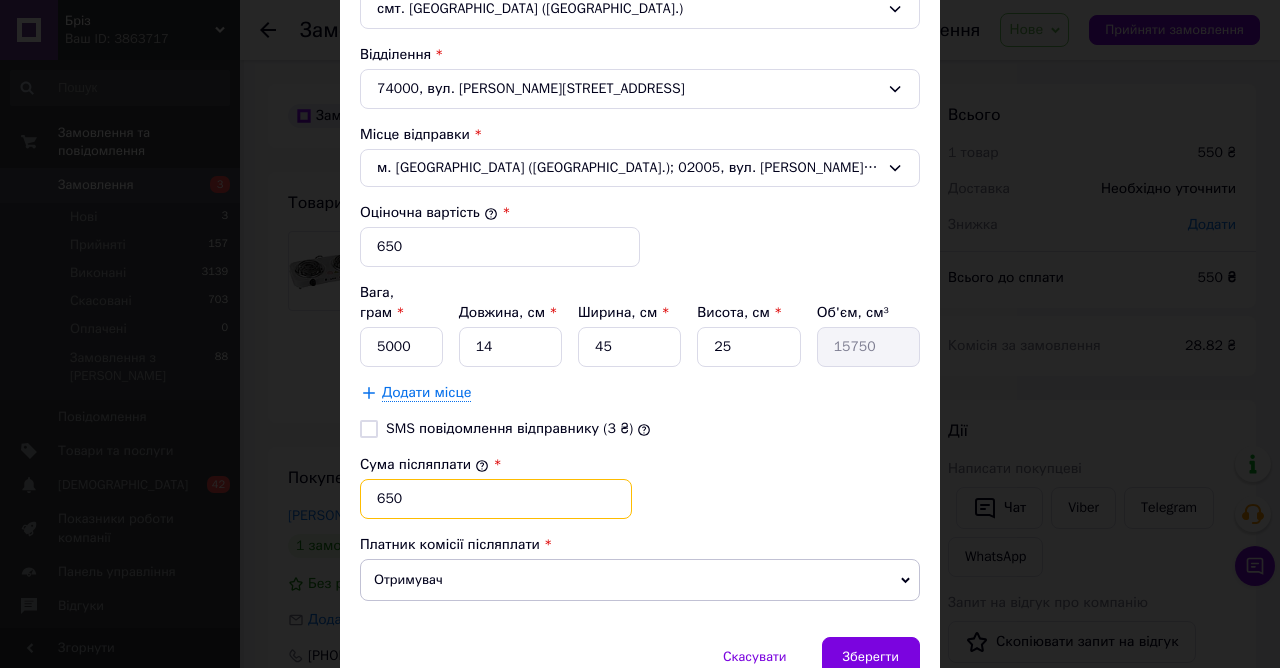scroll, scrollTop: 746, scrollLeft: 0, axis: vertical 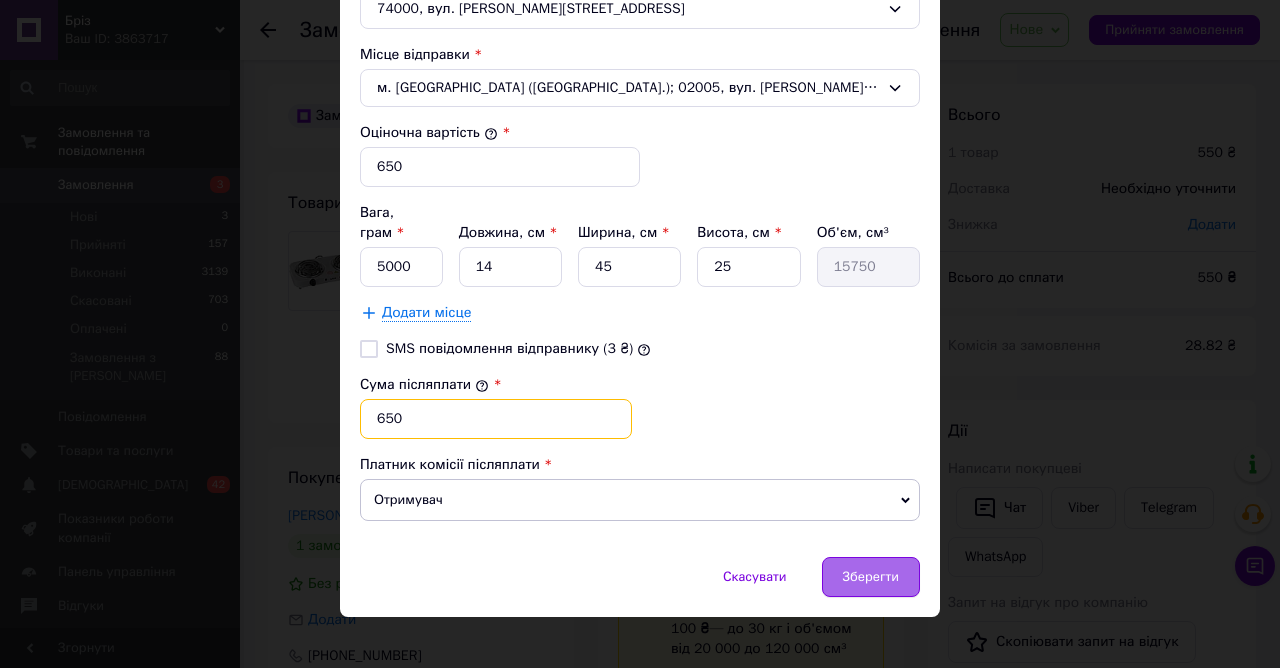 type on "650" 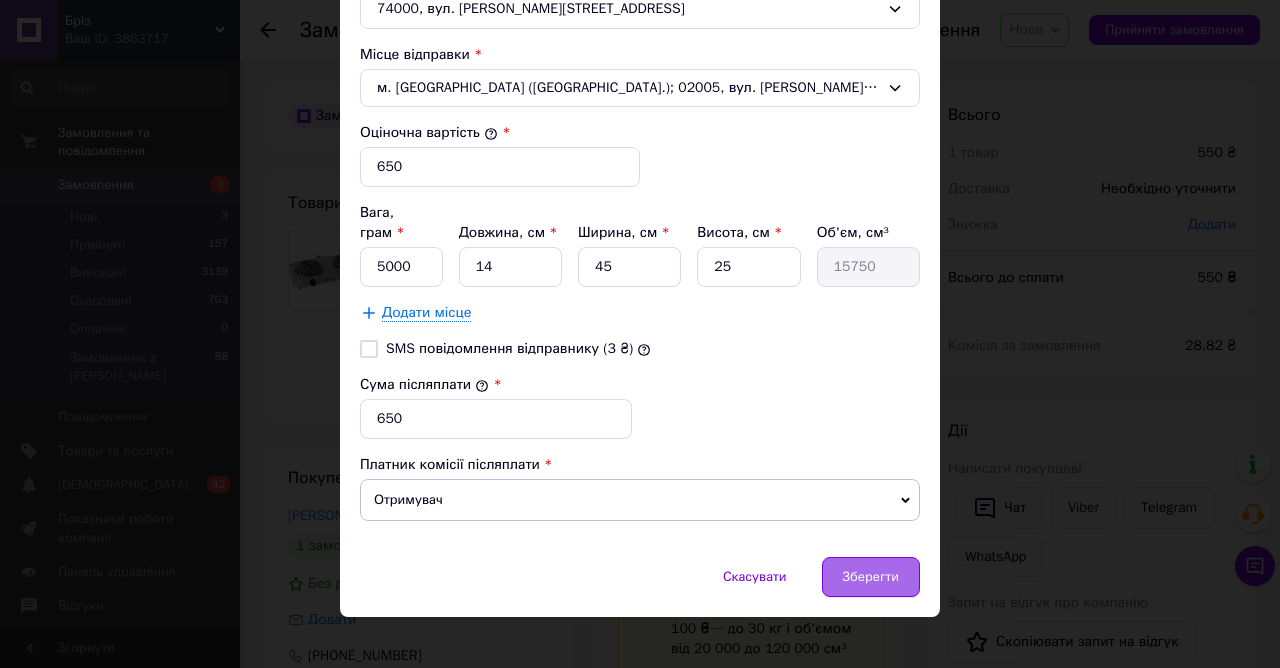 click on "Зберегти" at bounding box center (871, 577) 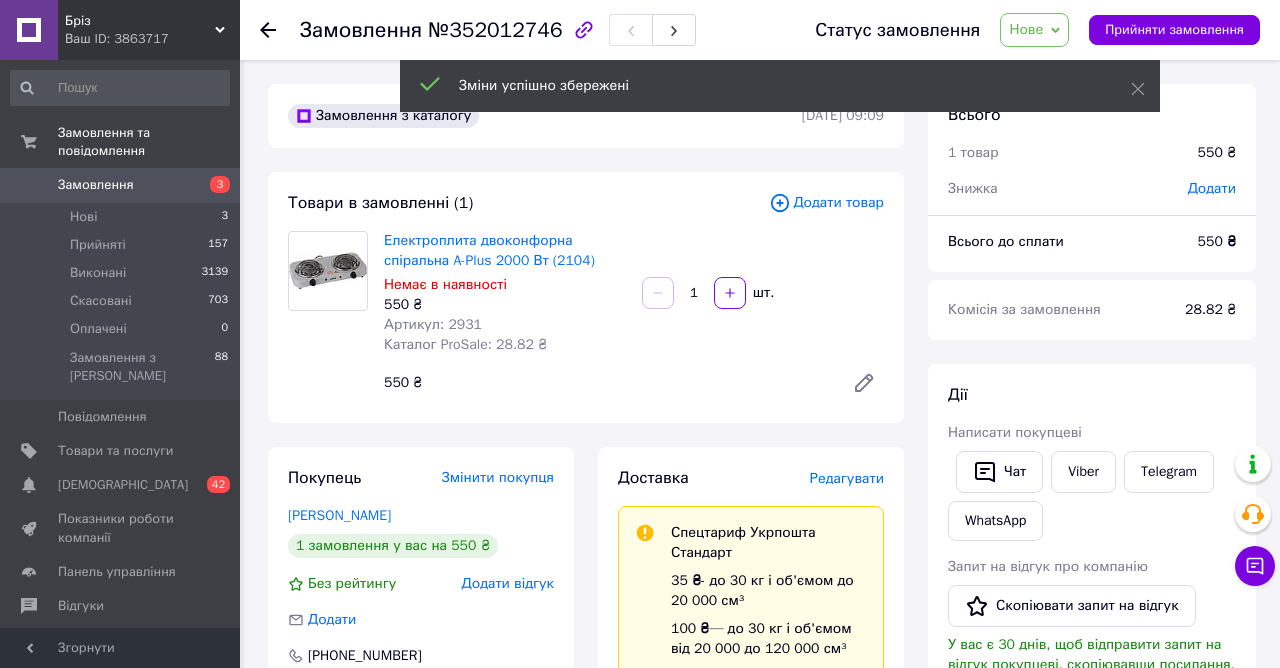 scroll, scrollTop: 216, scrollLeft: 0, axis: vertical 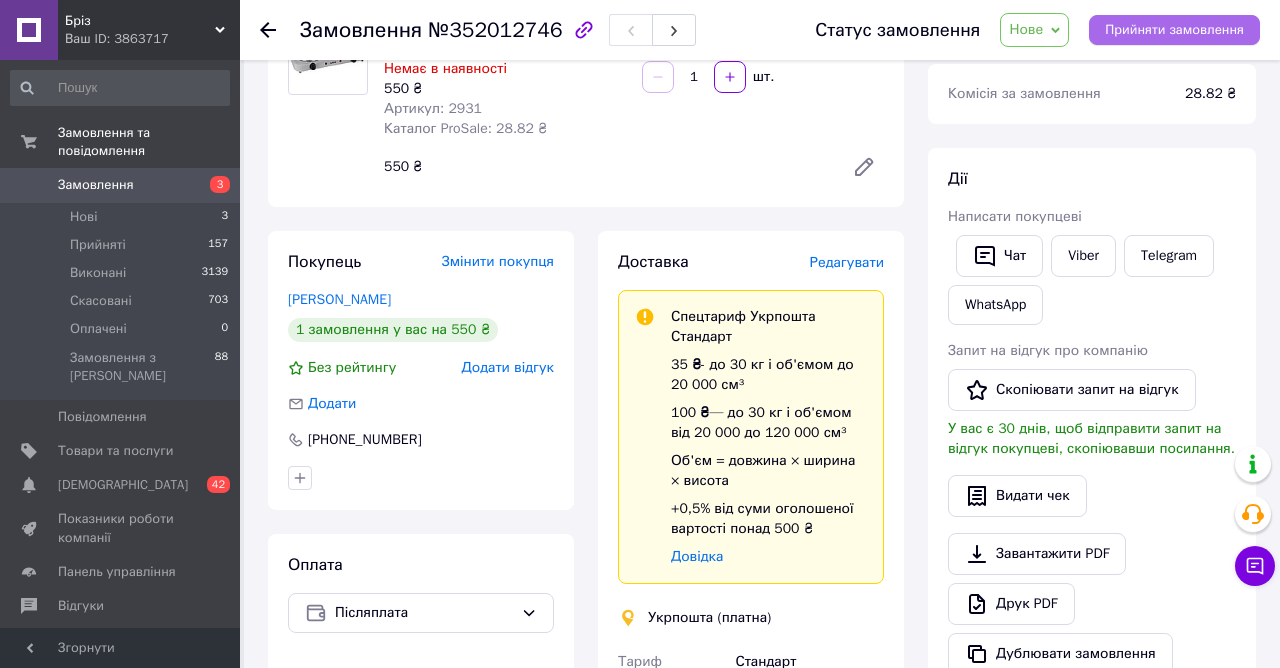 click on "Прийняти замовлення" at bounding box center (1174, 30) 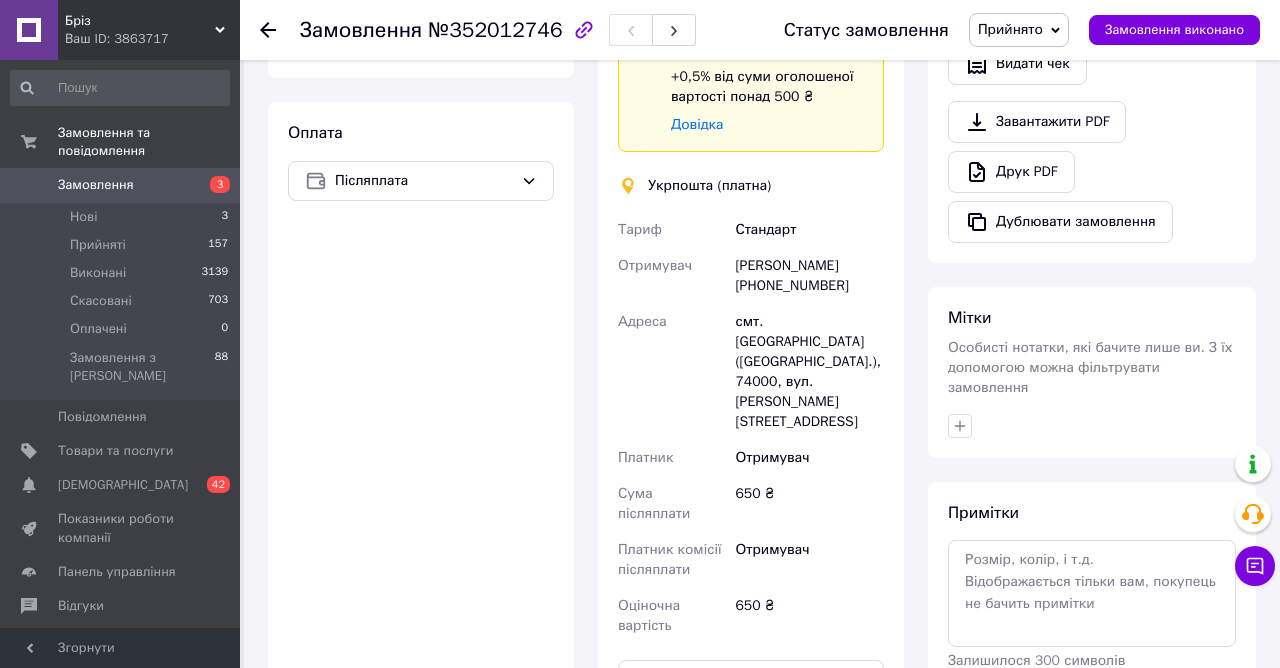 scroll, scrollTop: 756, scrollLeft: 0, axis: vertical 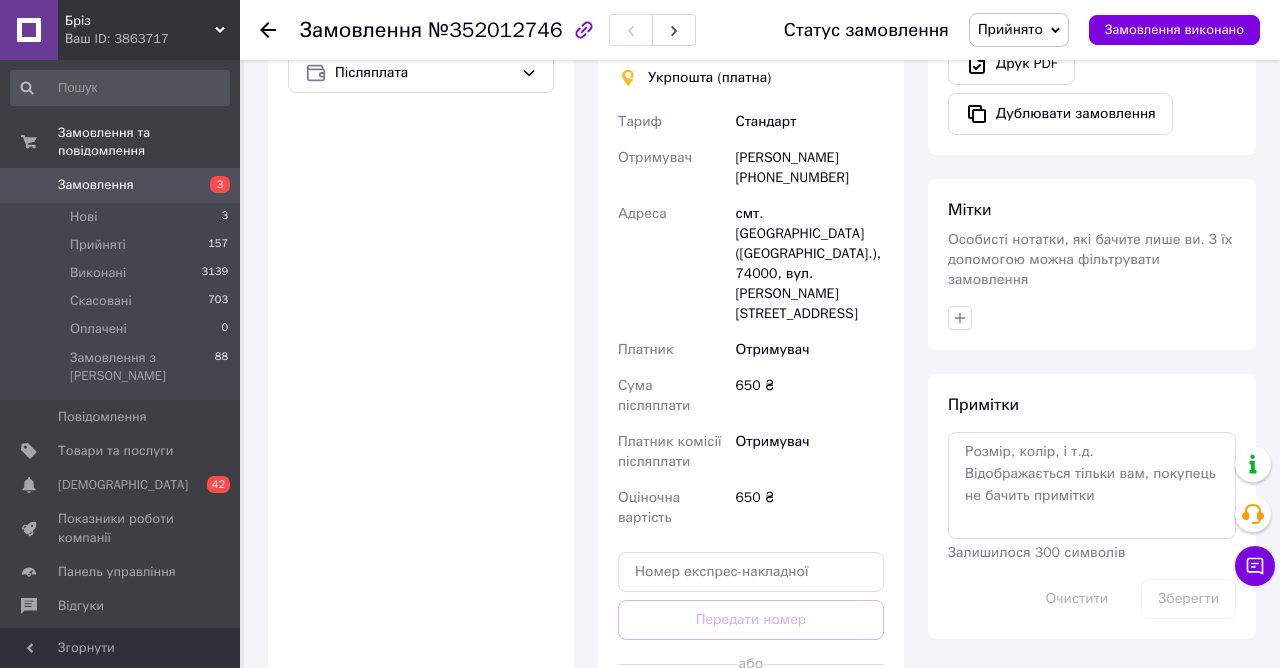 click on "Створити ярлик" at bounding box center (751, 709) 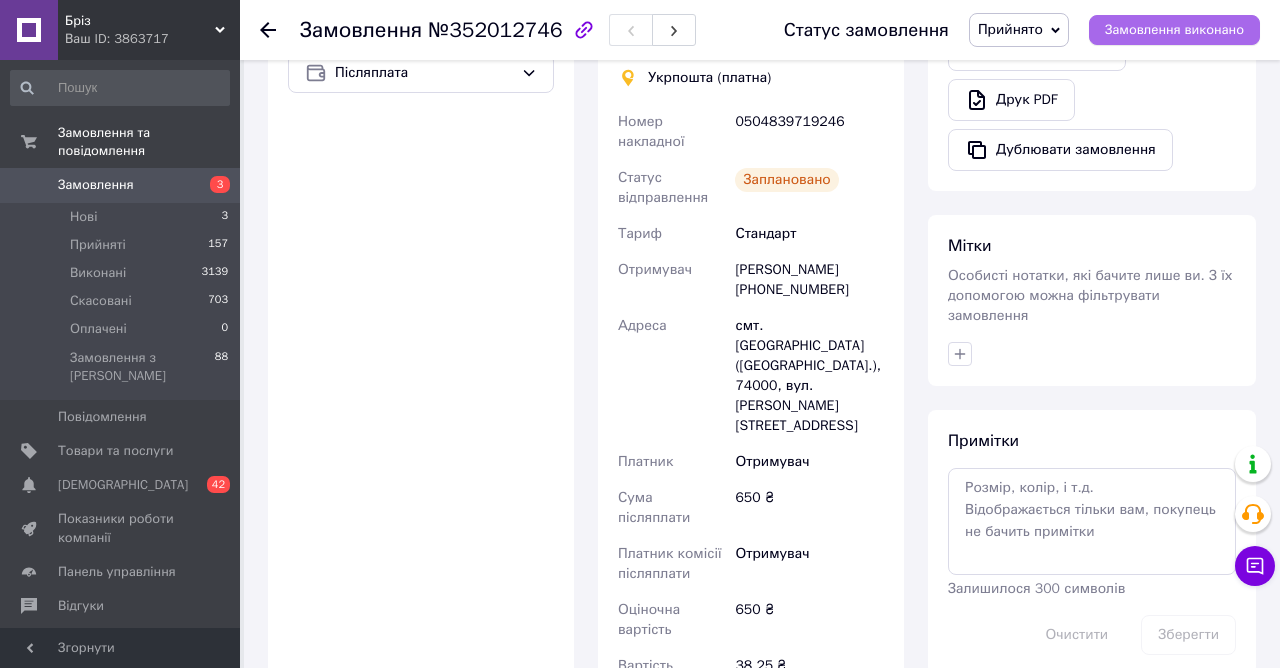 click on "Замовлення виконано" at bounding box center [1174, 30] 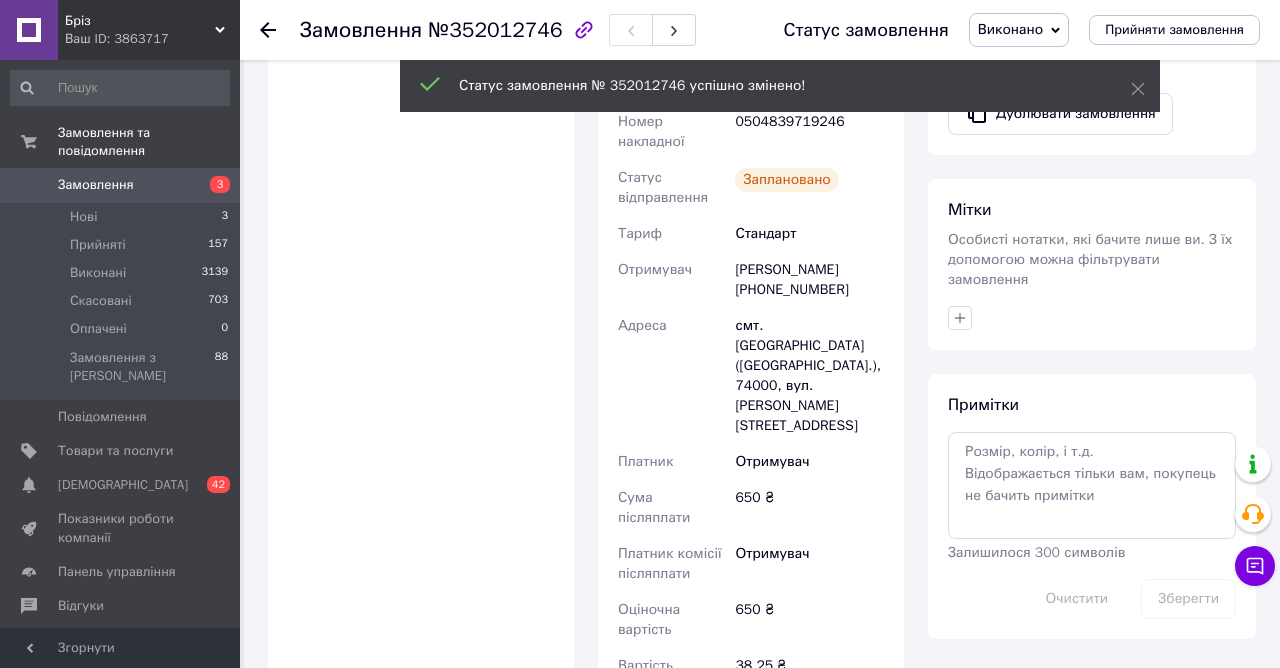 scroll, scrollTop: 720, scrollLeft: 0, axis: vertical 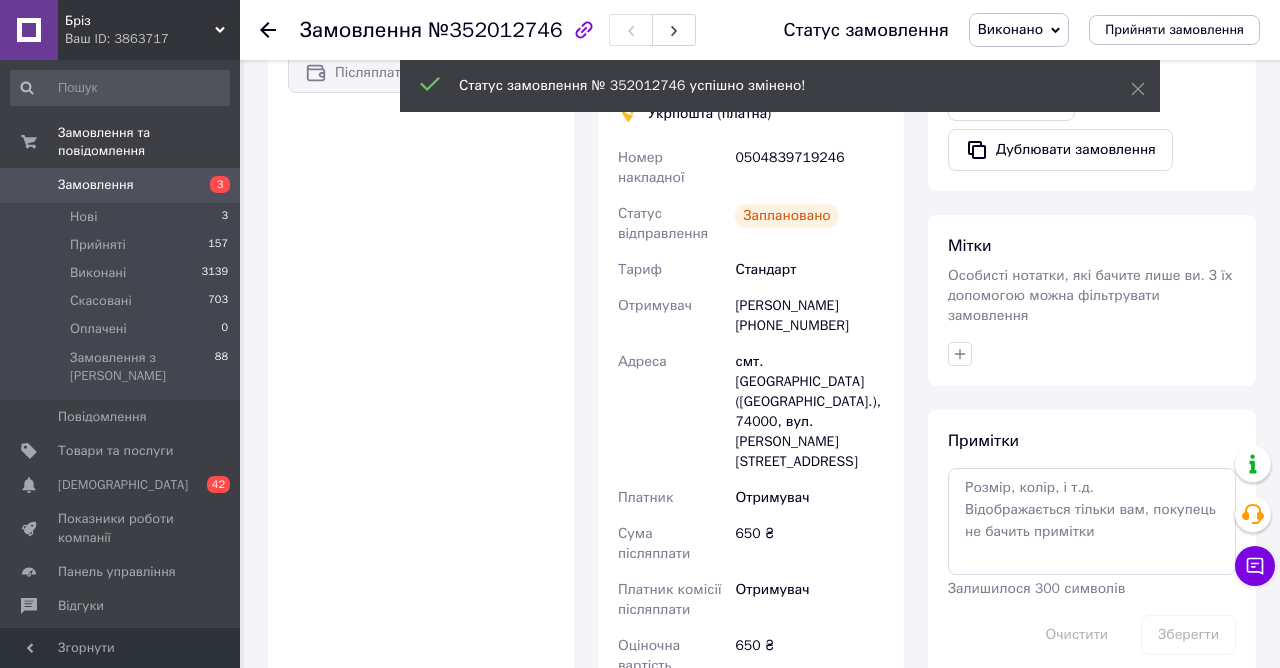 click 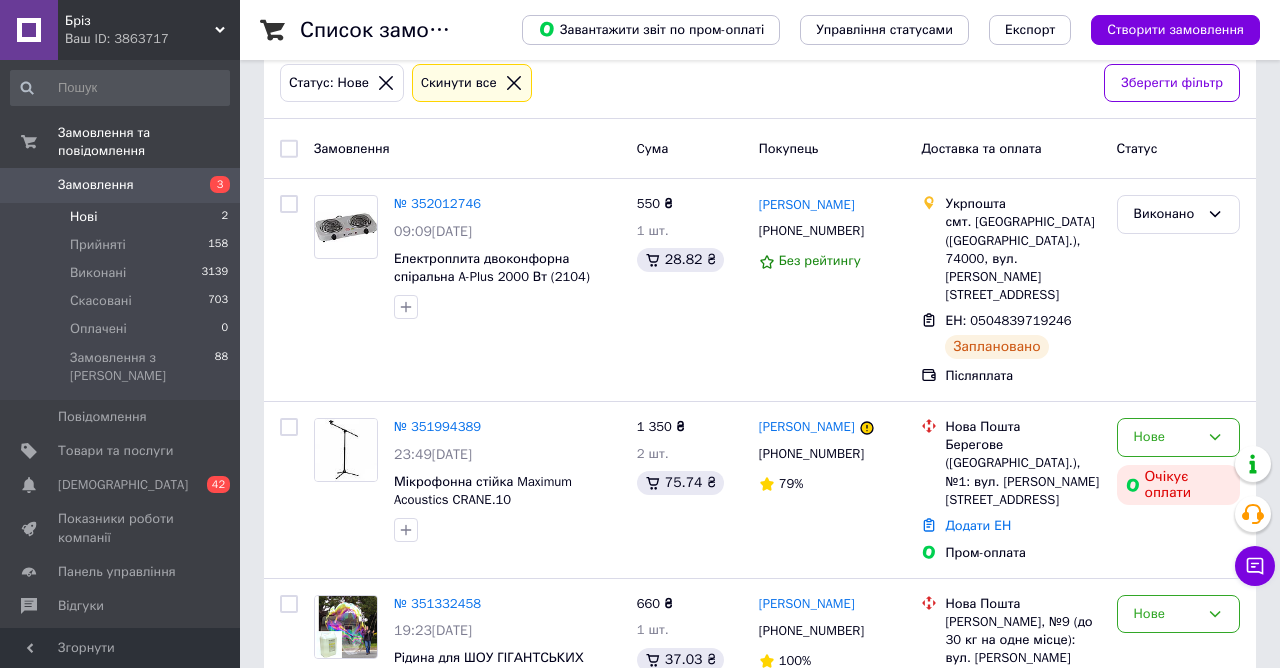 scroll, scrollTop: 146, scrollLeft: 0, axis: vertical 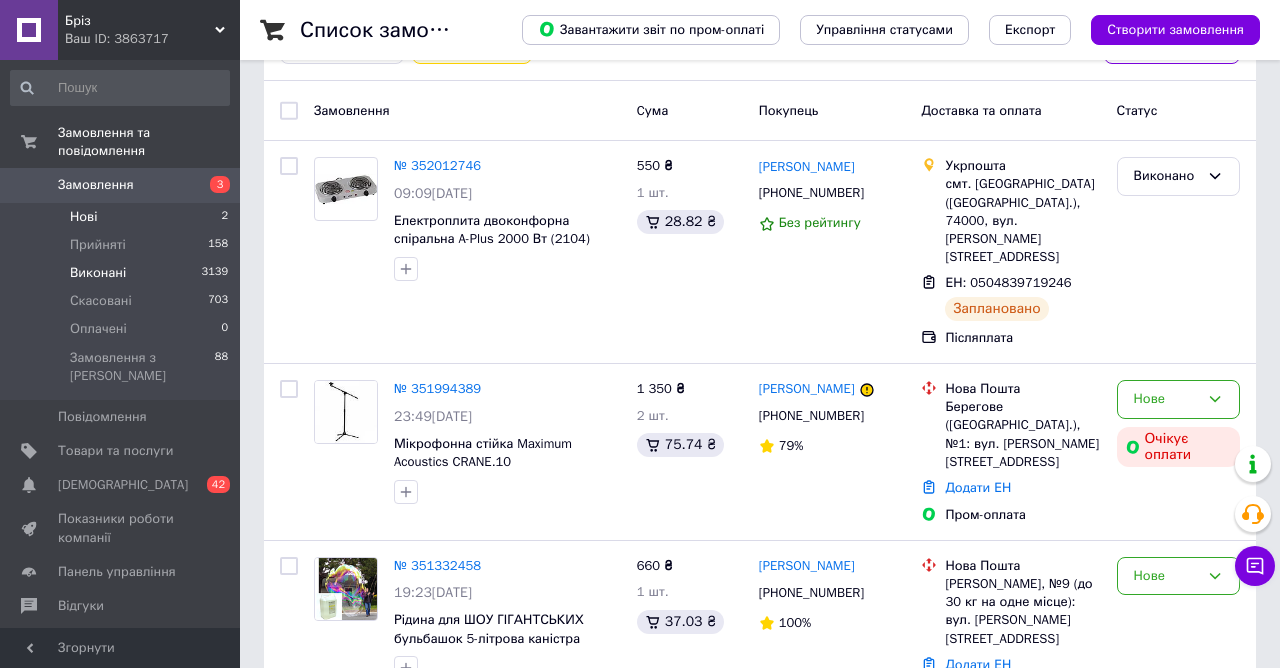 click on "Виконані" at bounding box center [98, 273] 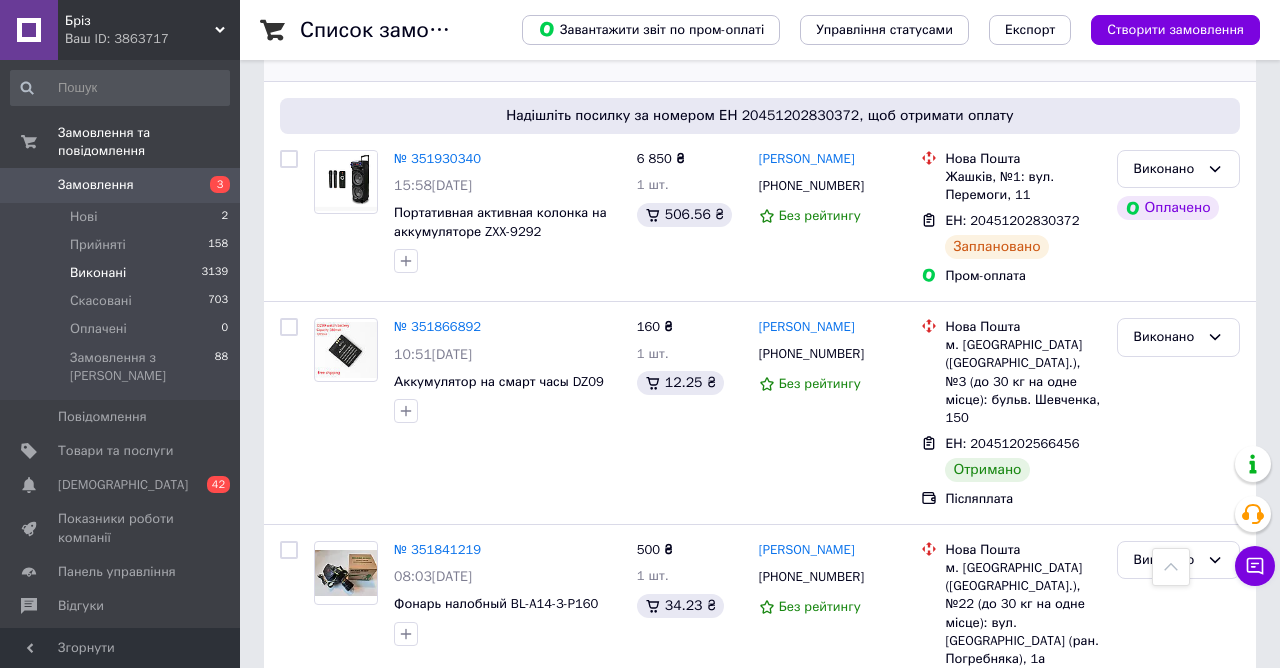 scroll, scrollTop: 1296, scrollLeft: 0, axis: vertical 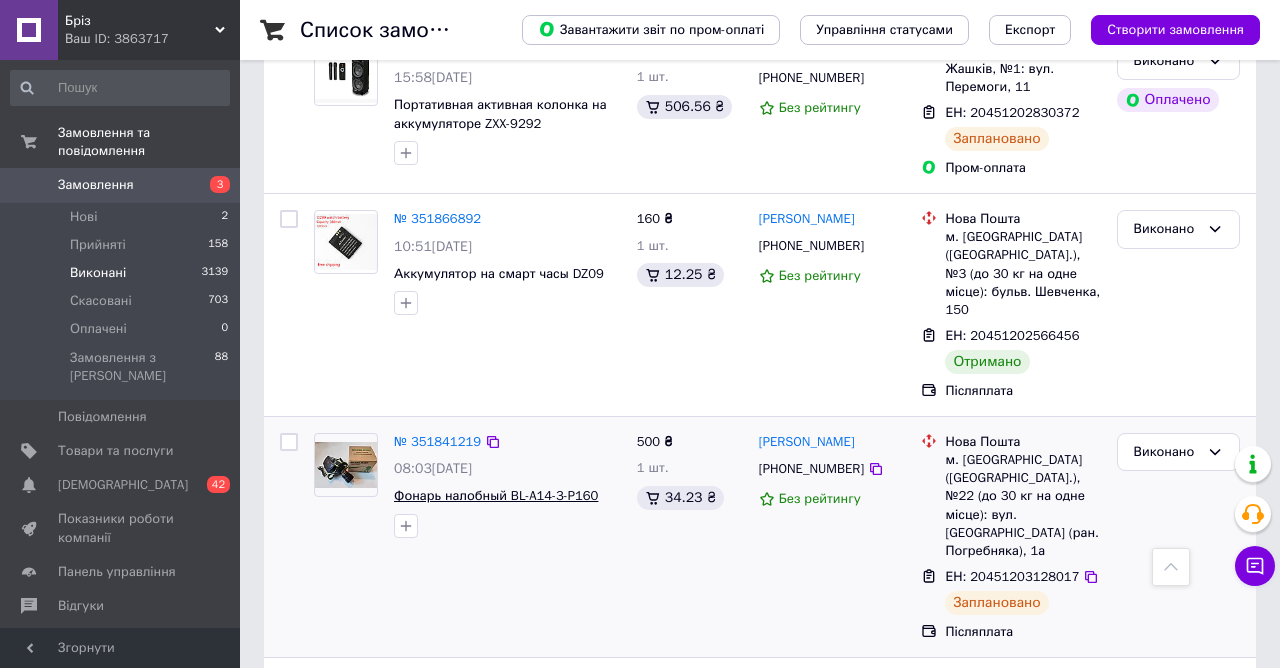 click on "Фонарь налобный BL-A14-3-P160" at bounding box center (496, 495) 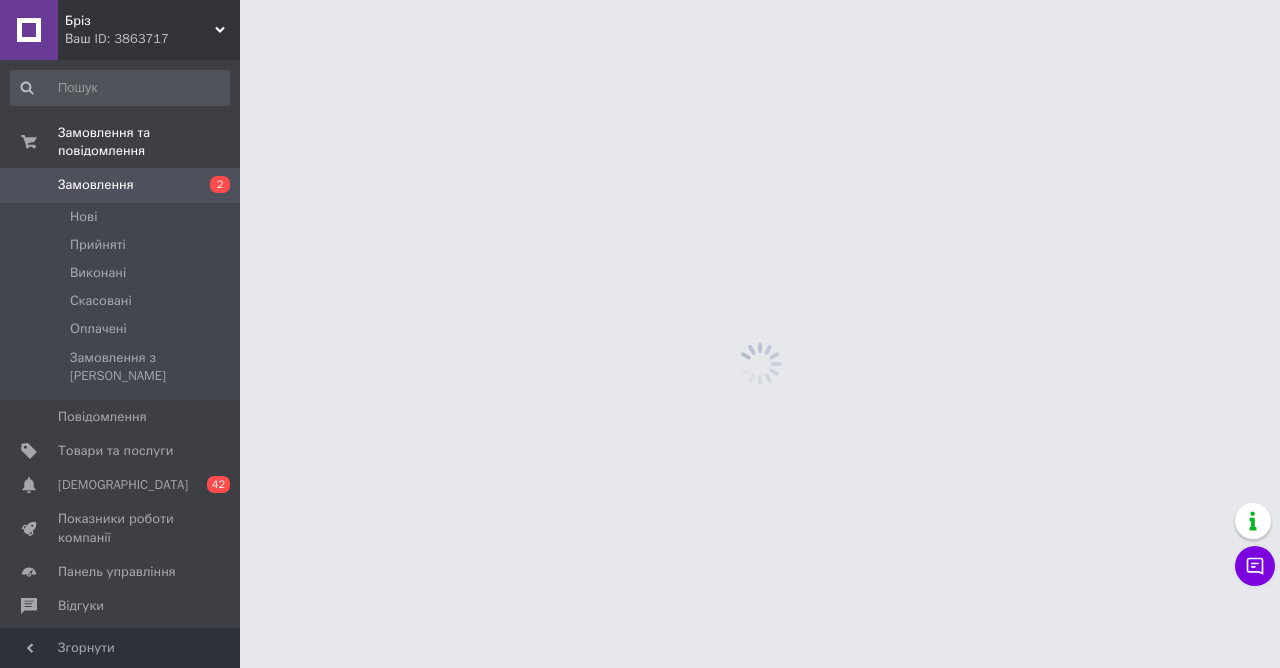 scroll, scrollTop: 0, scrollLeft: 0, axis: both 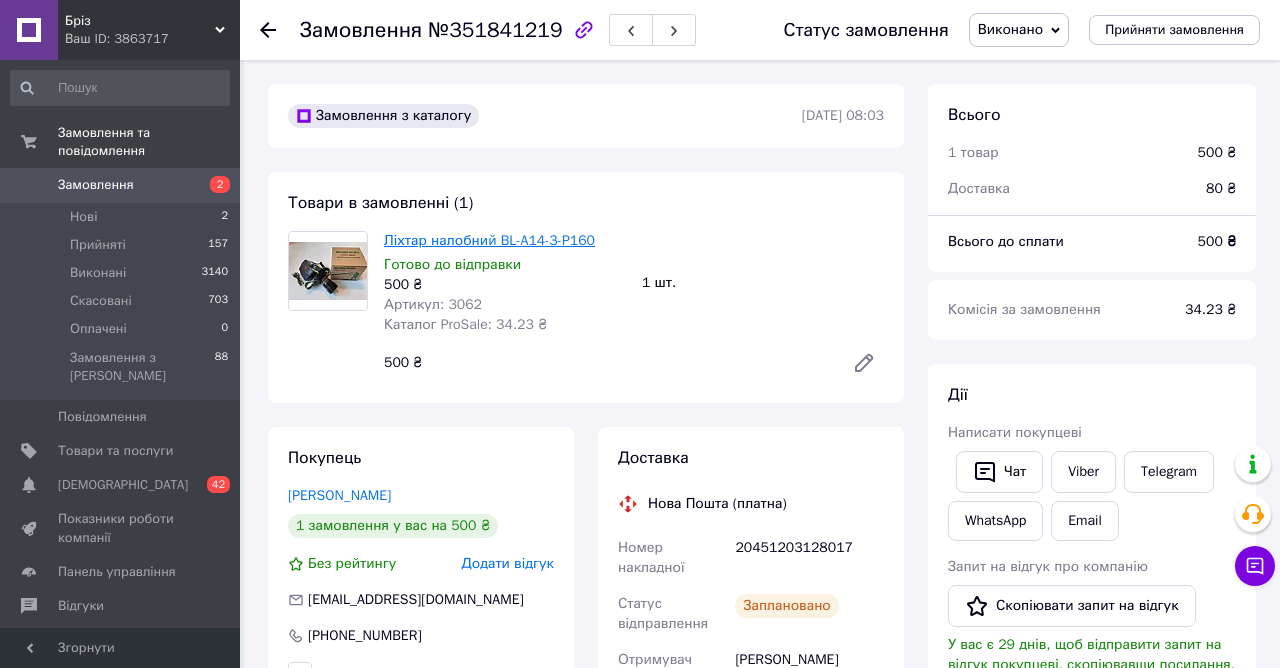 click on "Ліхтар налобний BL-A14-3-P160" at bounding box center [489, 240] 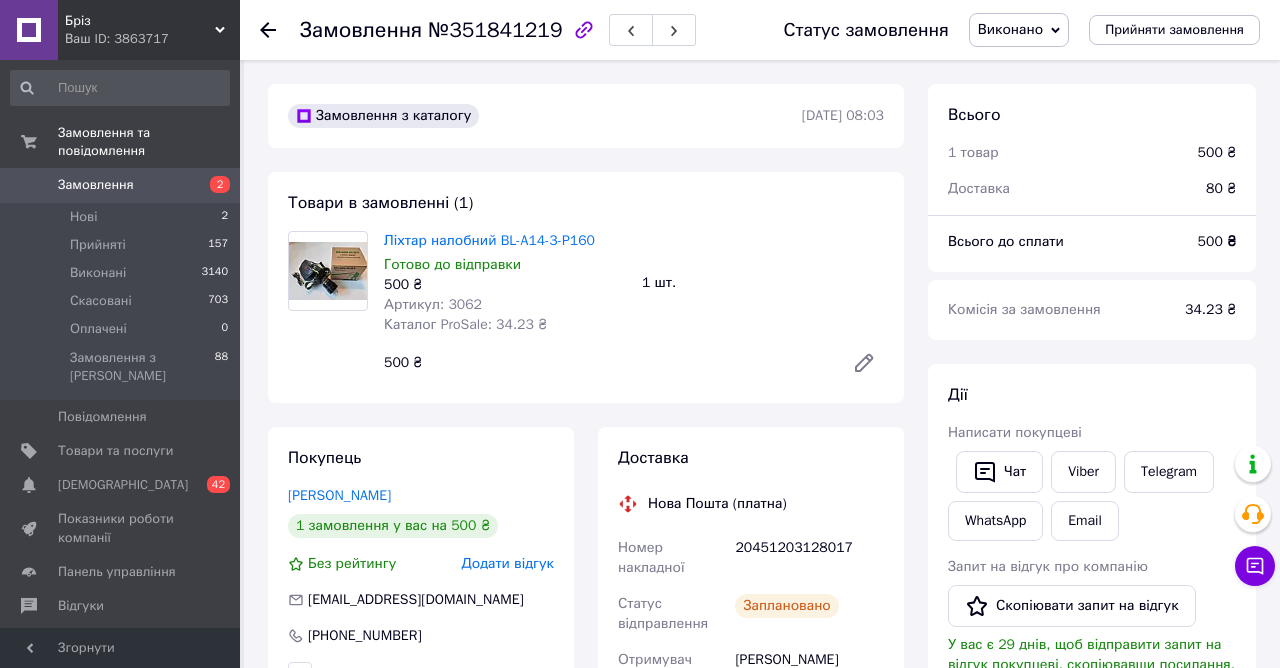 click 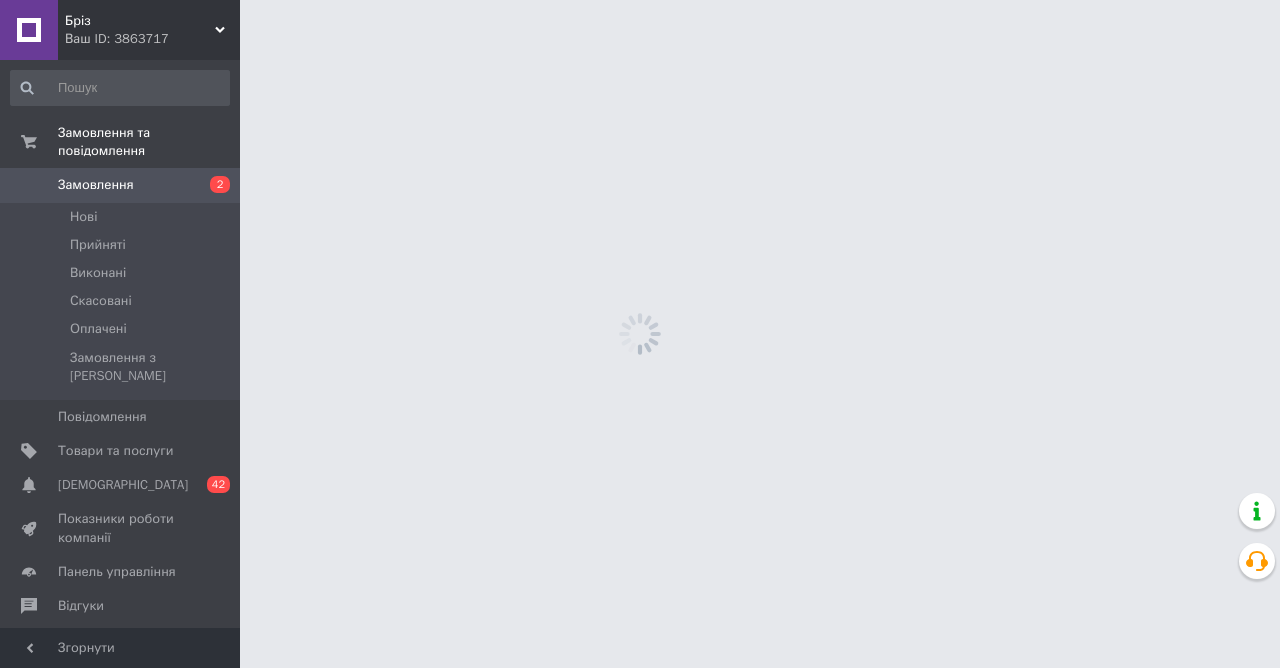scroll, scrollTop: 0, scrollLeft: 0, axis: both 